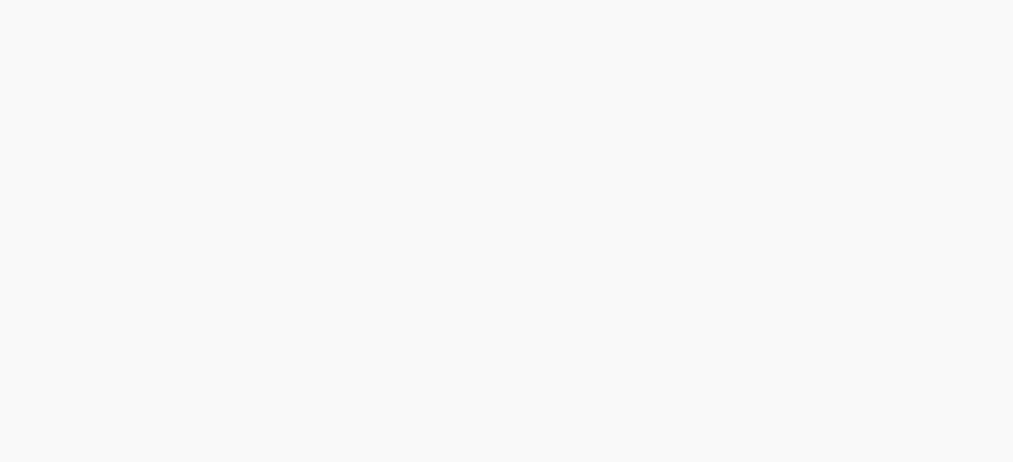 scroll, scrollTop: 0, scrollLeft: 0, axis: both 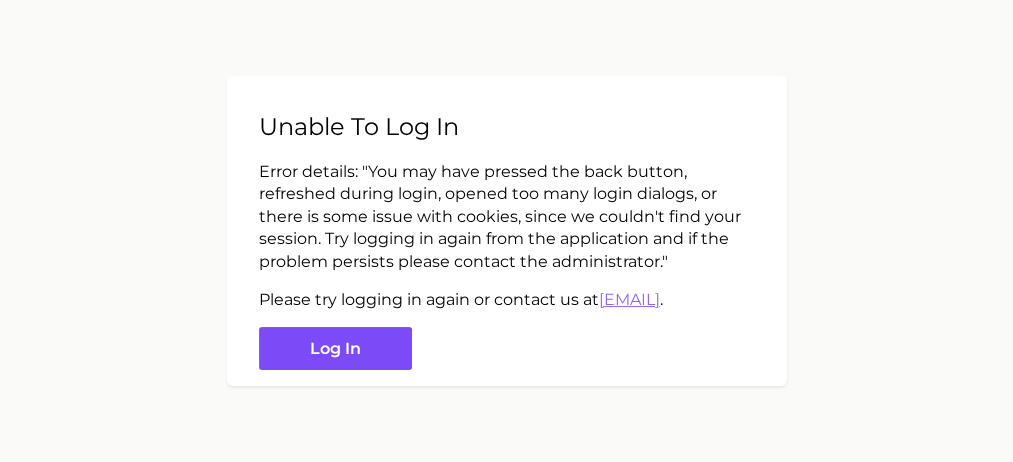 click on "Log in" at bounding box center [335, 348] 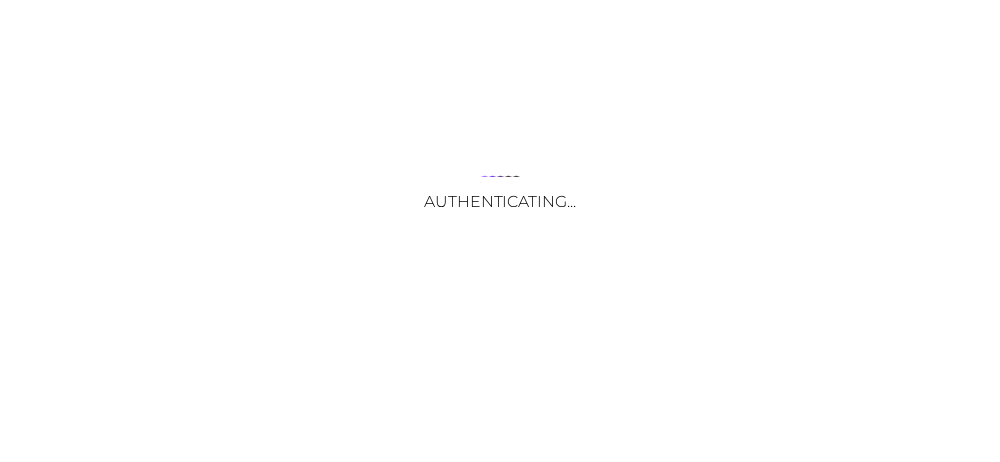scroll, scrollTop: 0, scrollLeft: 0, axis: both 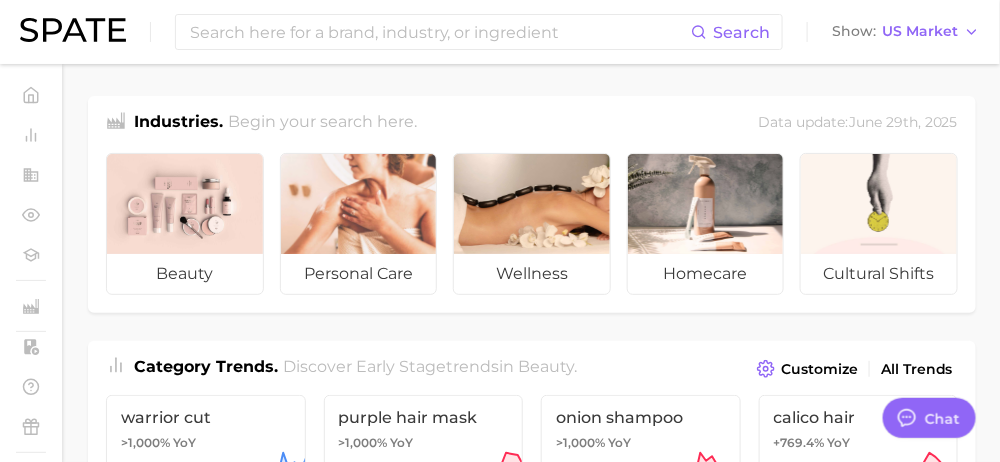 type on "x" 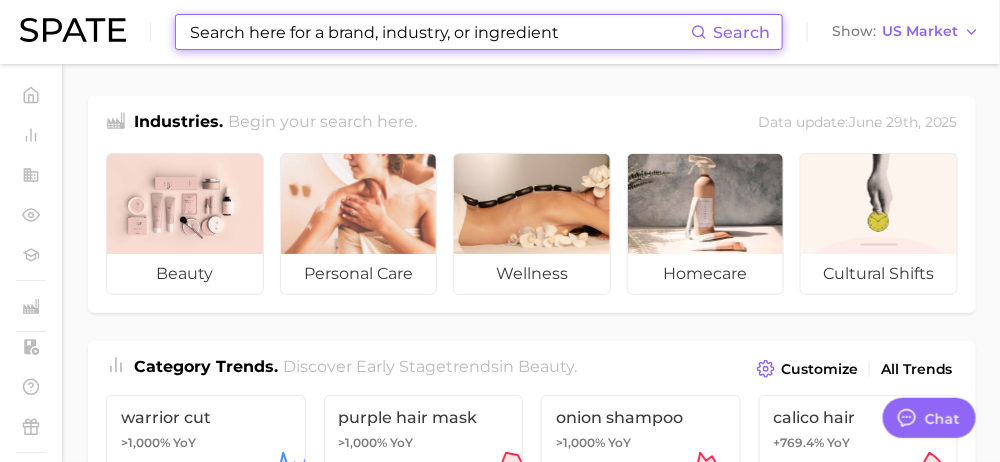 click at bounding box center (439, 32) 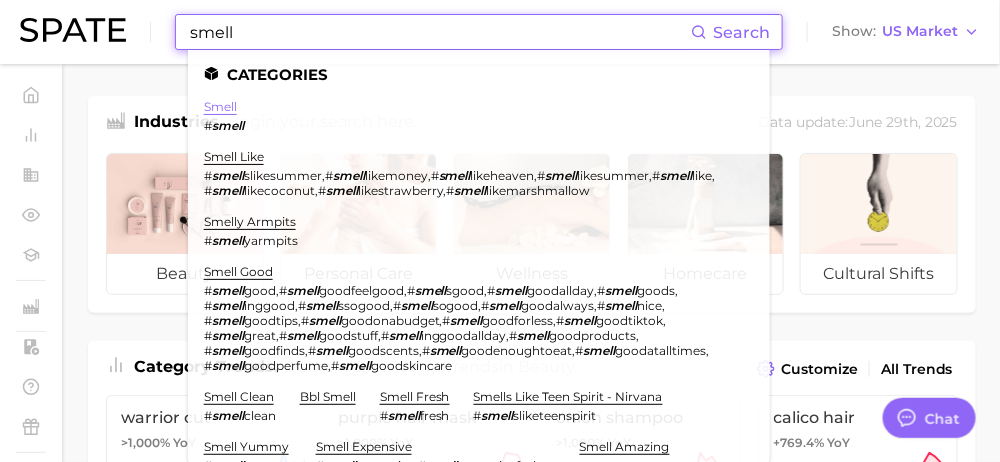 type on "smell" 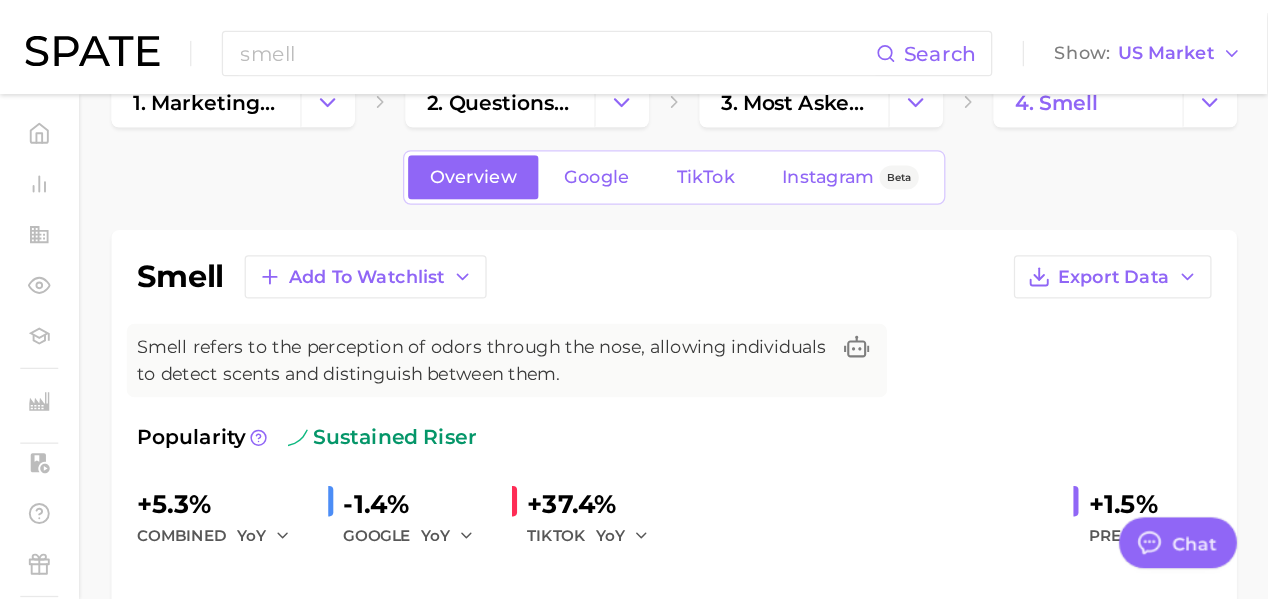 scroll, scrollTop: 80, scrollLeft: 0, axis: vertical 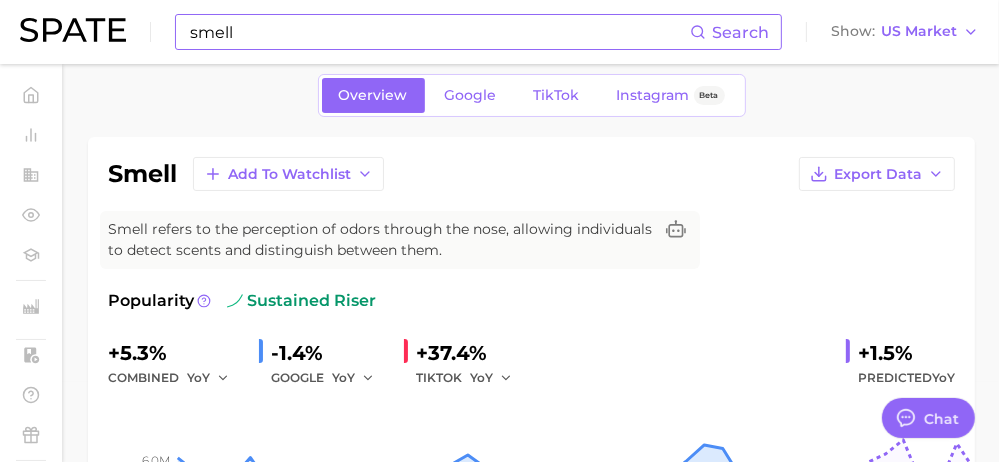 type on "x" 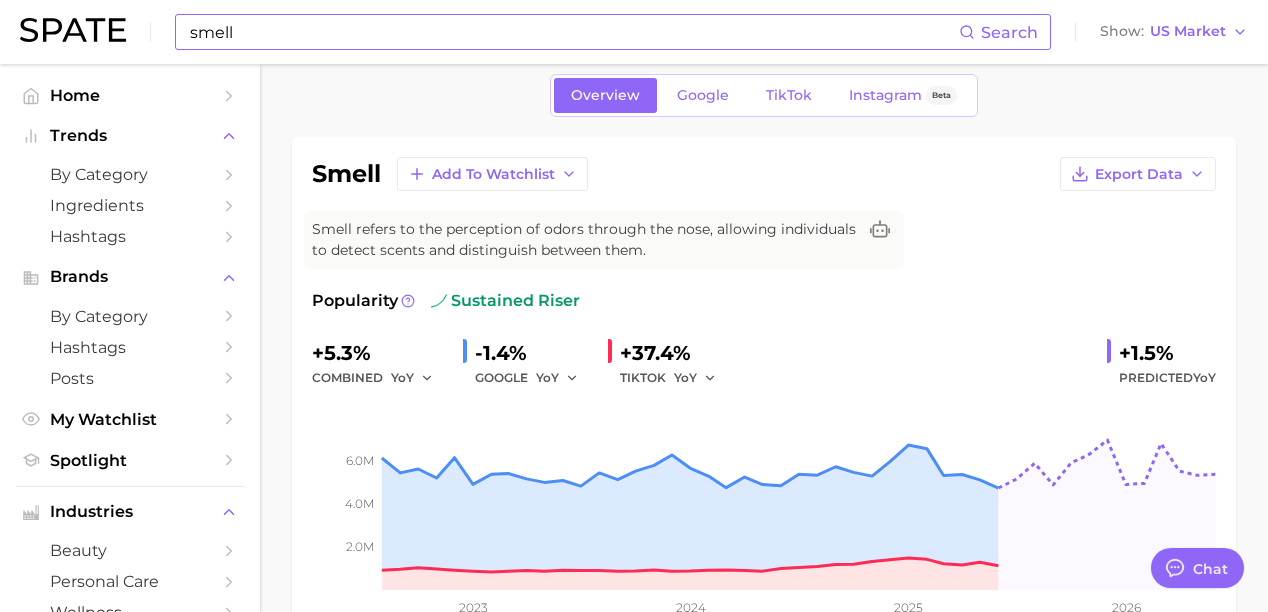 click on "smell" at bounding box center [573, 32] 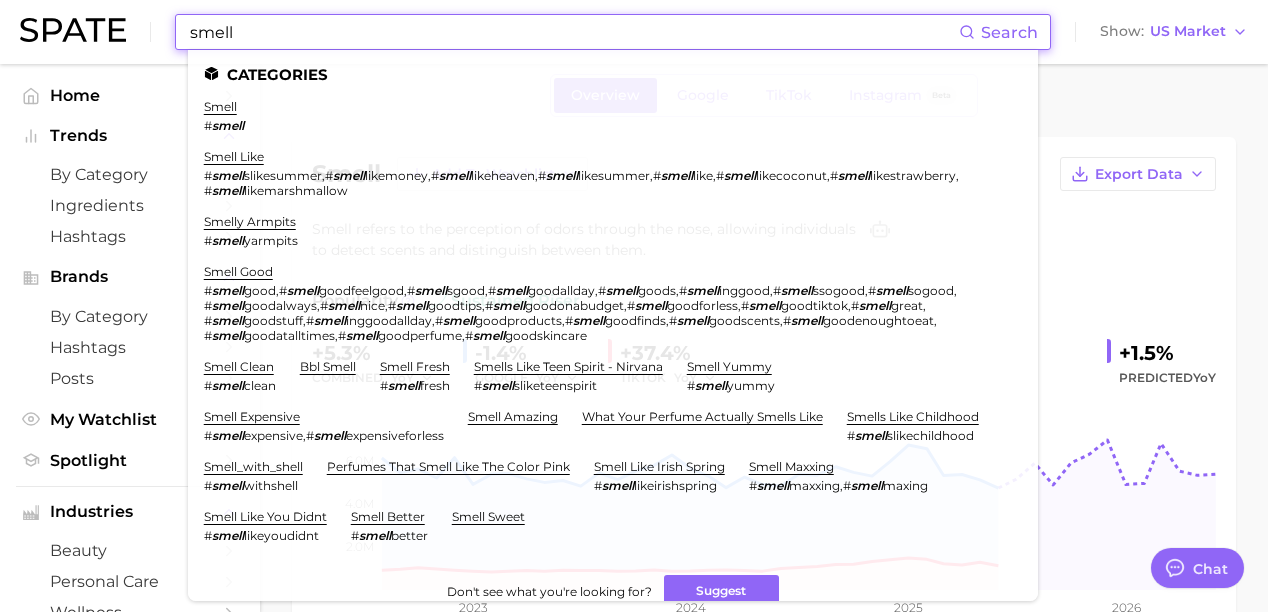drag, startPoint x: 276, startPoint y: 37, endPoint x: 38, endPoint y: 12, distance: 239.30942 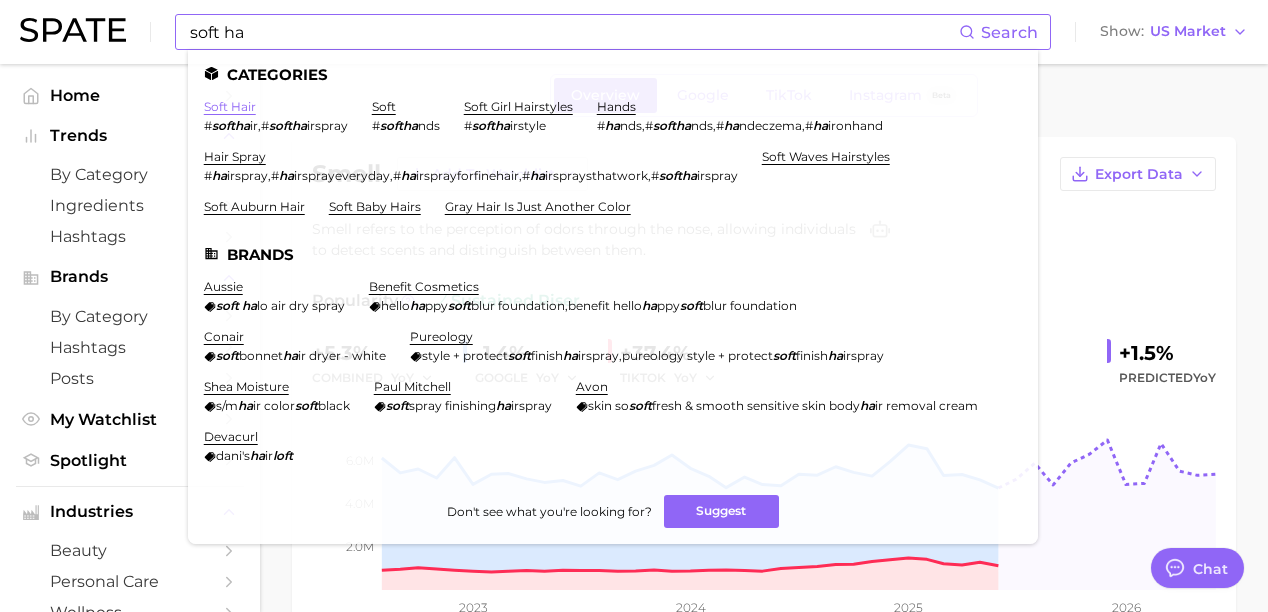 click on "soft hair" at bounding box center (230, 106) 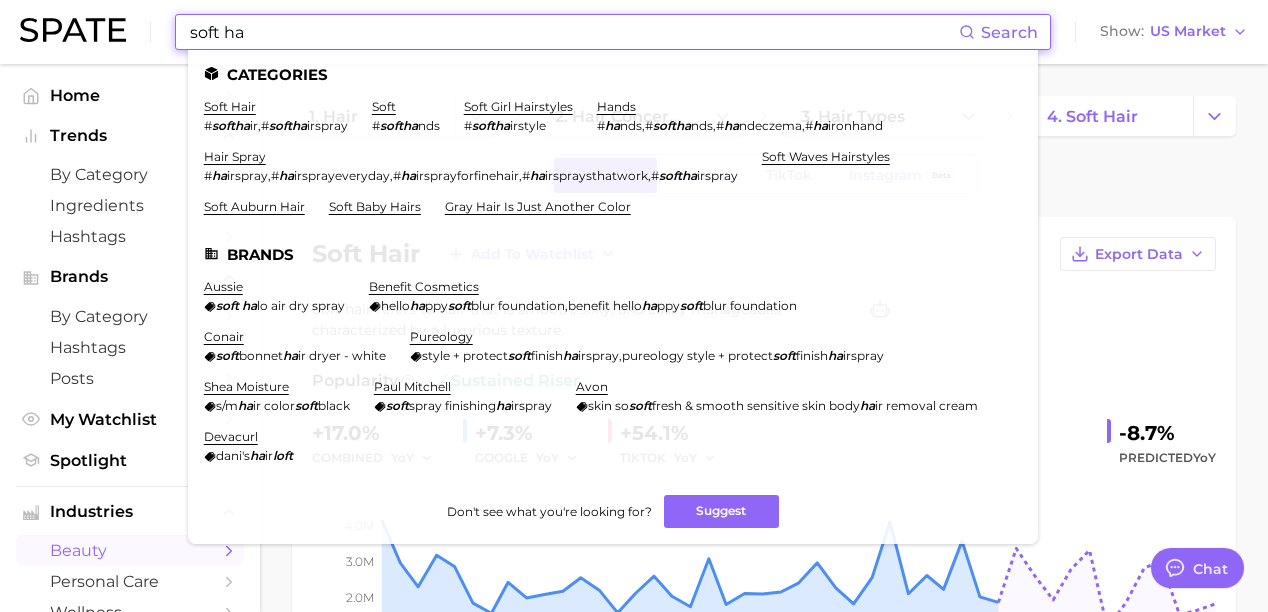 drag, startPoint x: 285, startPoint y: 31, endPoint x: 156, endPoint y: 30, distance: 129.00388 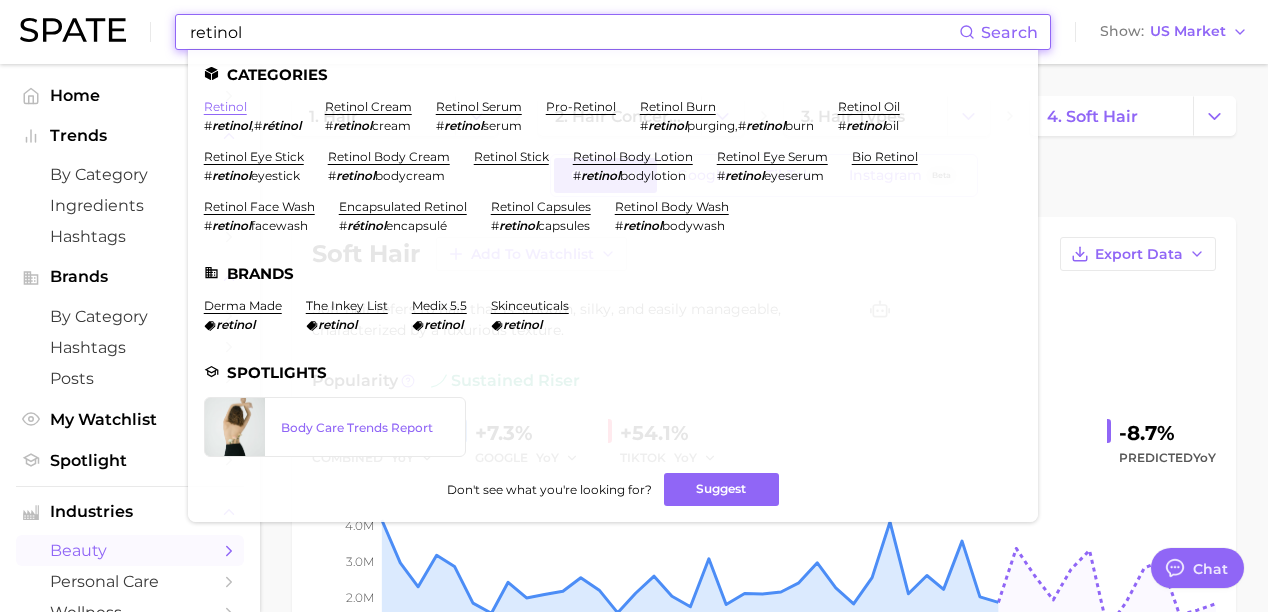 click on "retinol" at bounding box center (225, 106) 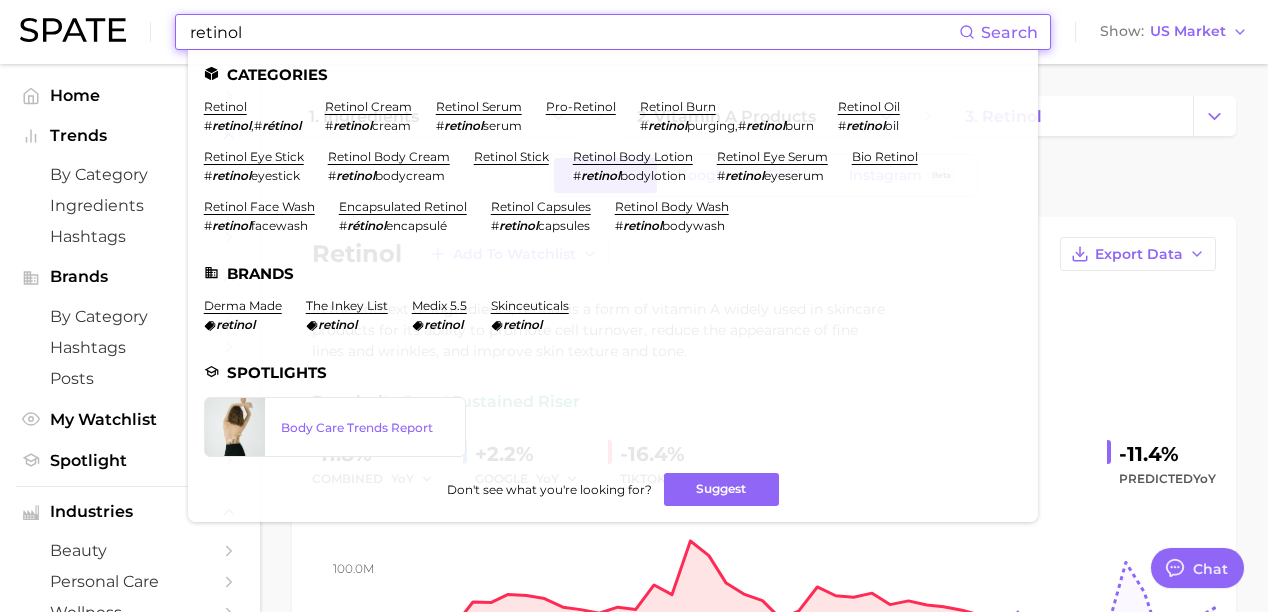 click on "retinol" at bounding box center (573, 32) 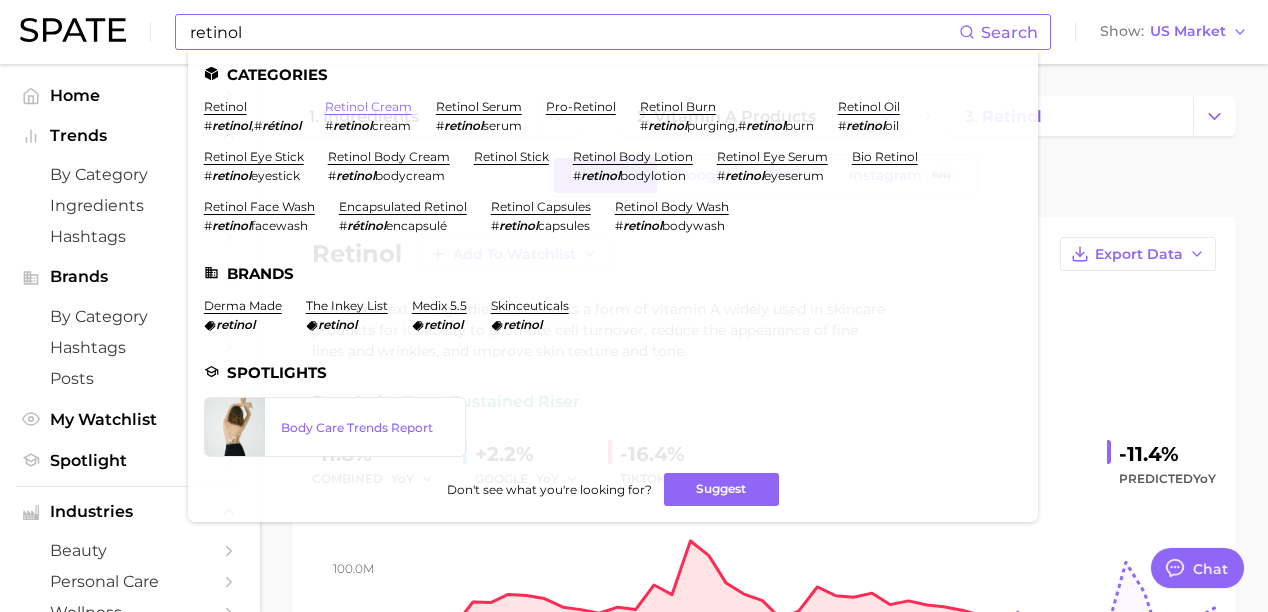 click on "retinol cream" at bounding box center (368, 106) 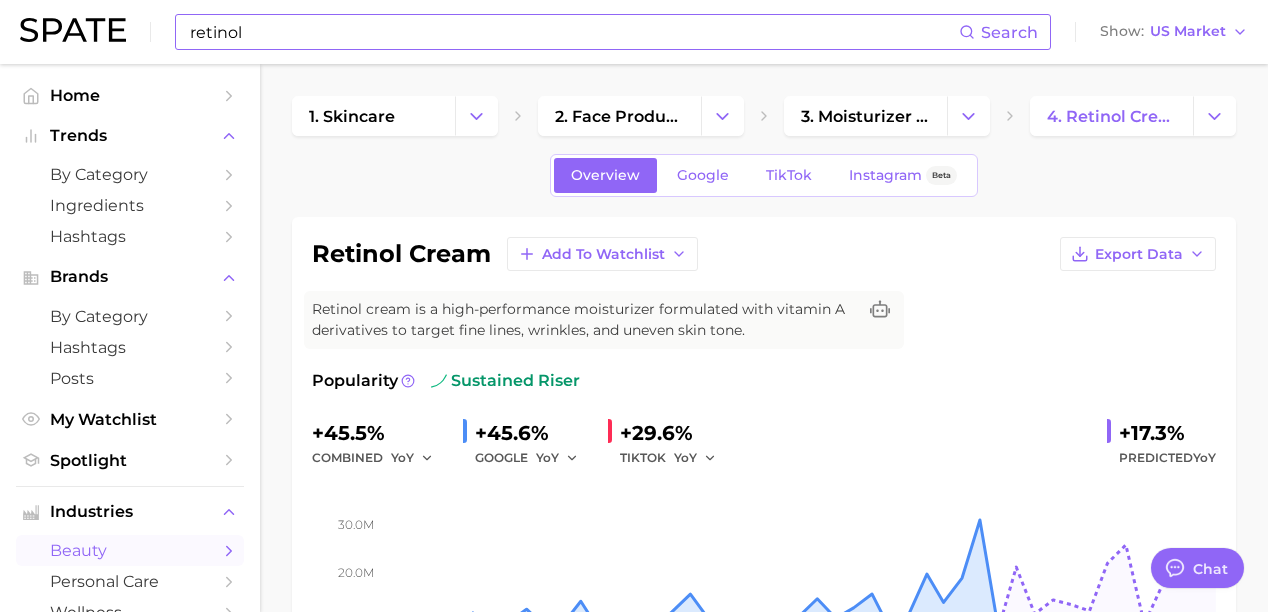 click on "retinol" at bounding box center (573, 32) 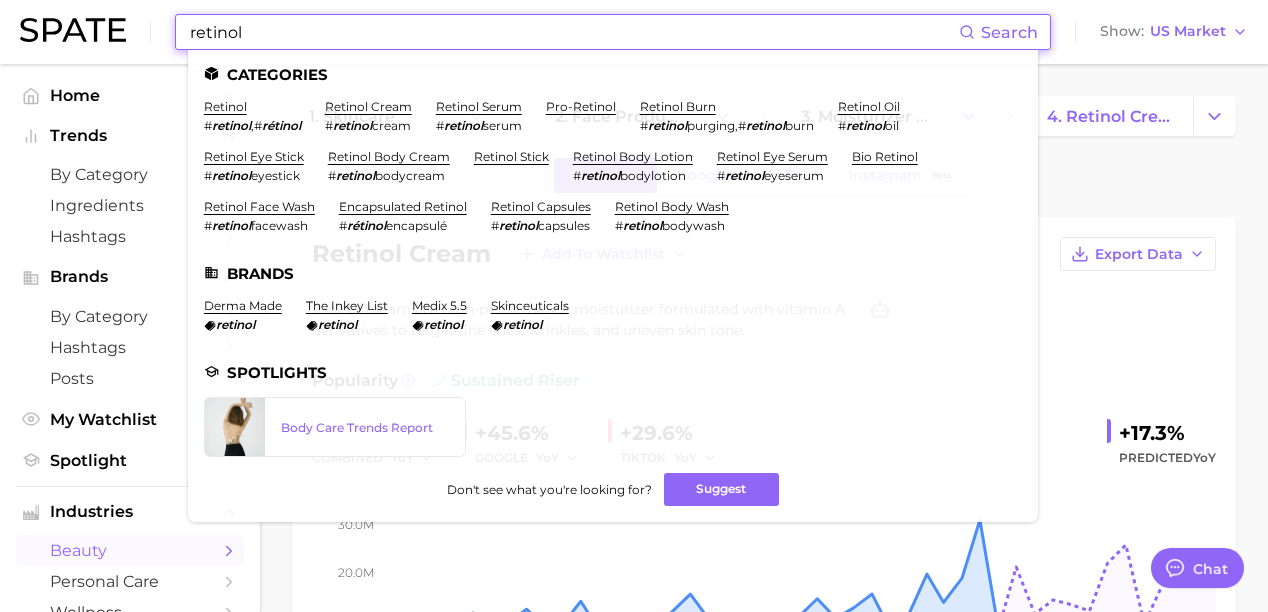 drag, startPoint x: 265, startPoint y: 38, endPoint x: 158, endPoint y: 28, distance: 107.46627 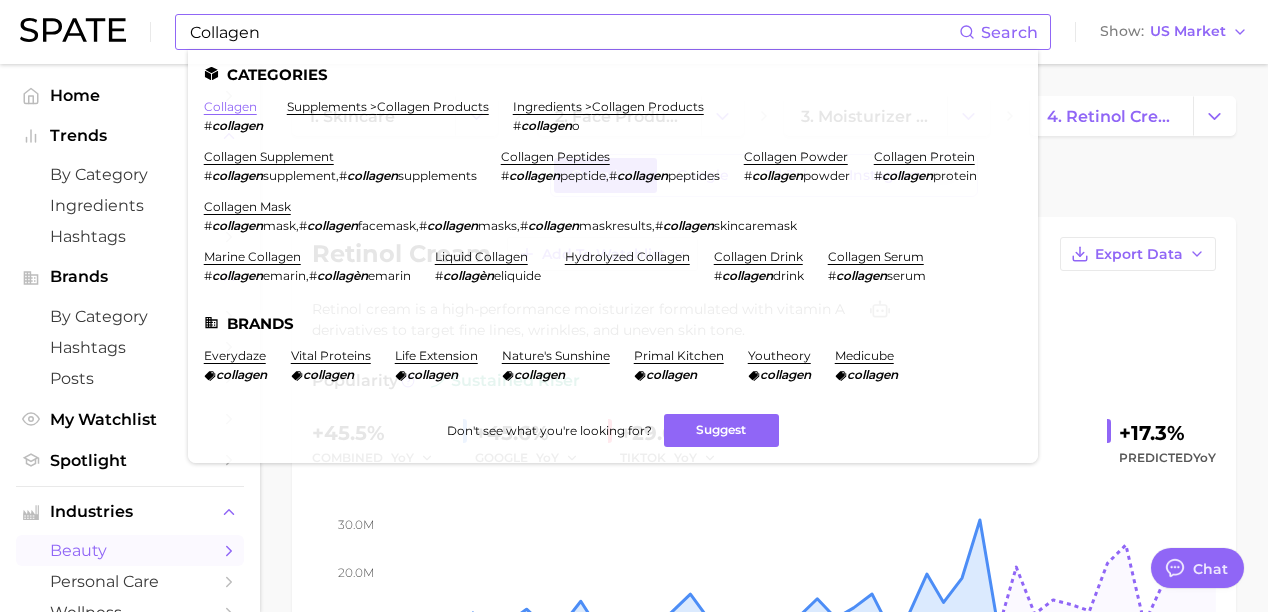 click on "collagen" at bounding box center (230, 106) 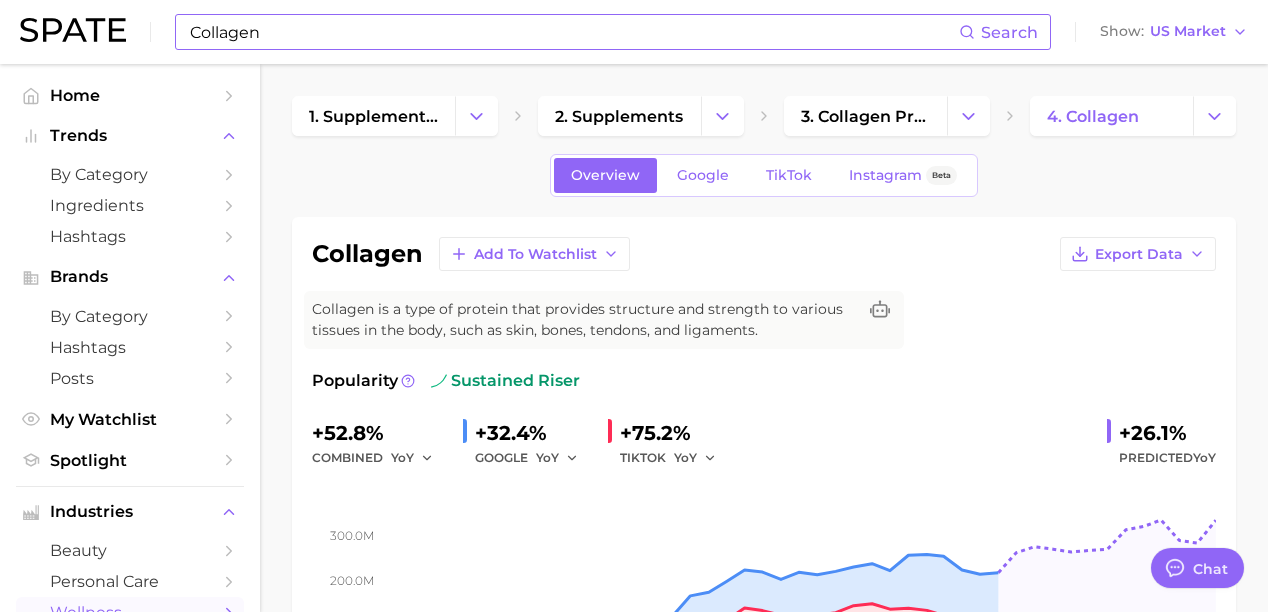 click on "Collagen" at bounding box center (573, 32) 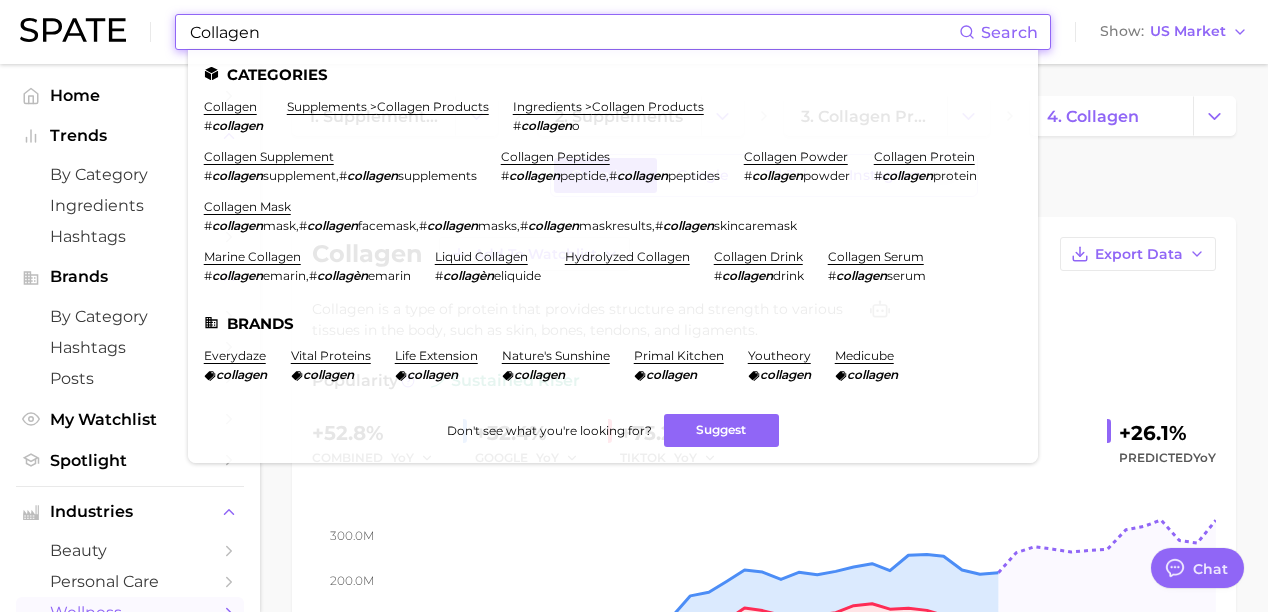 drag, startPoint x: 268, startPoint y: 32, endPoint x: 152, endPoint y: 32, distance: 116 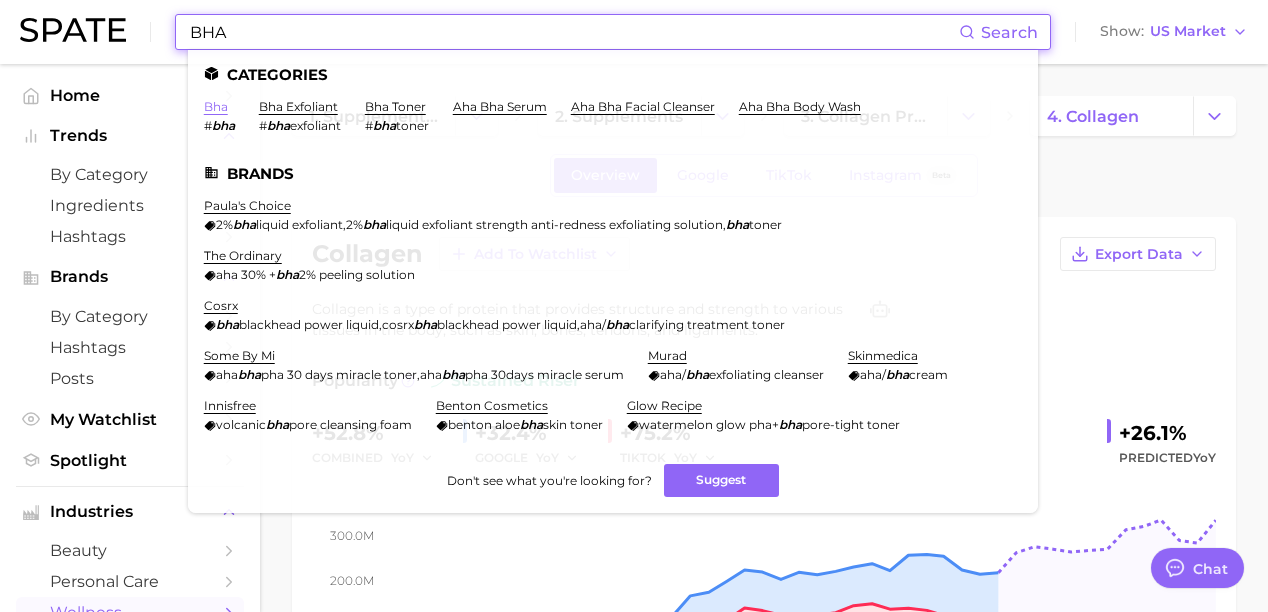 click on "bha" at bounding box center [216, 106] 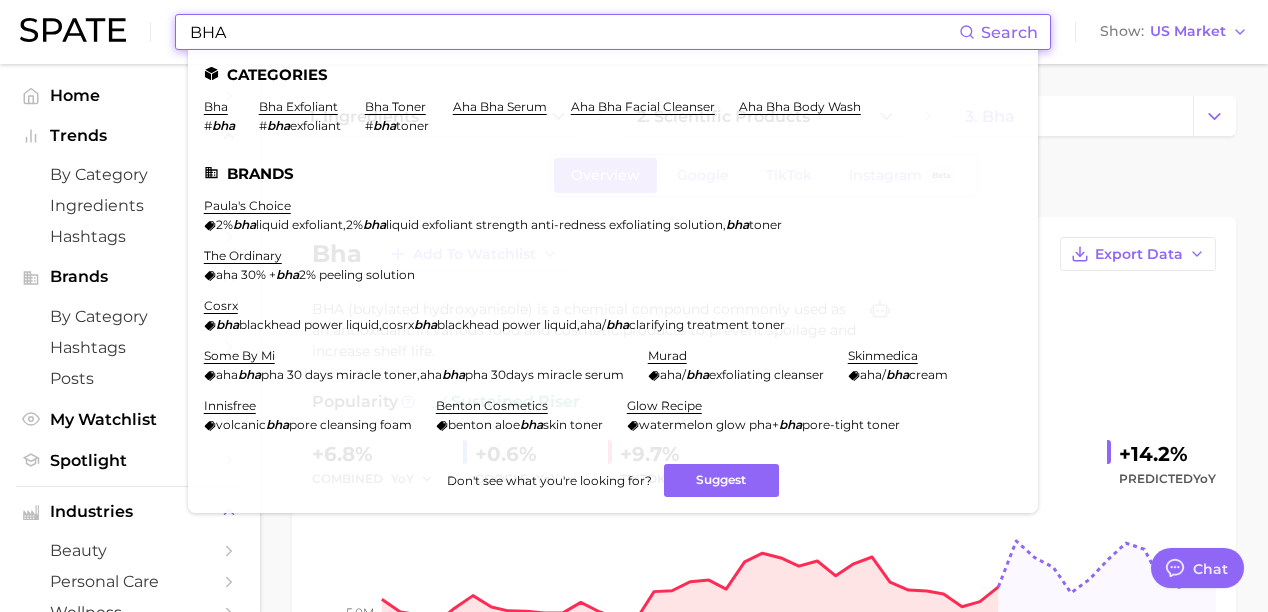 drag, startPoint x: 252, startPoint y: 31, endPoint x: 147, endPoint y: 21, distance: 105.47511 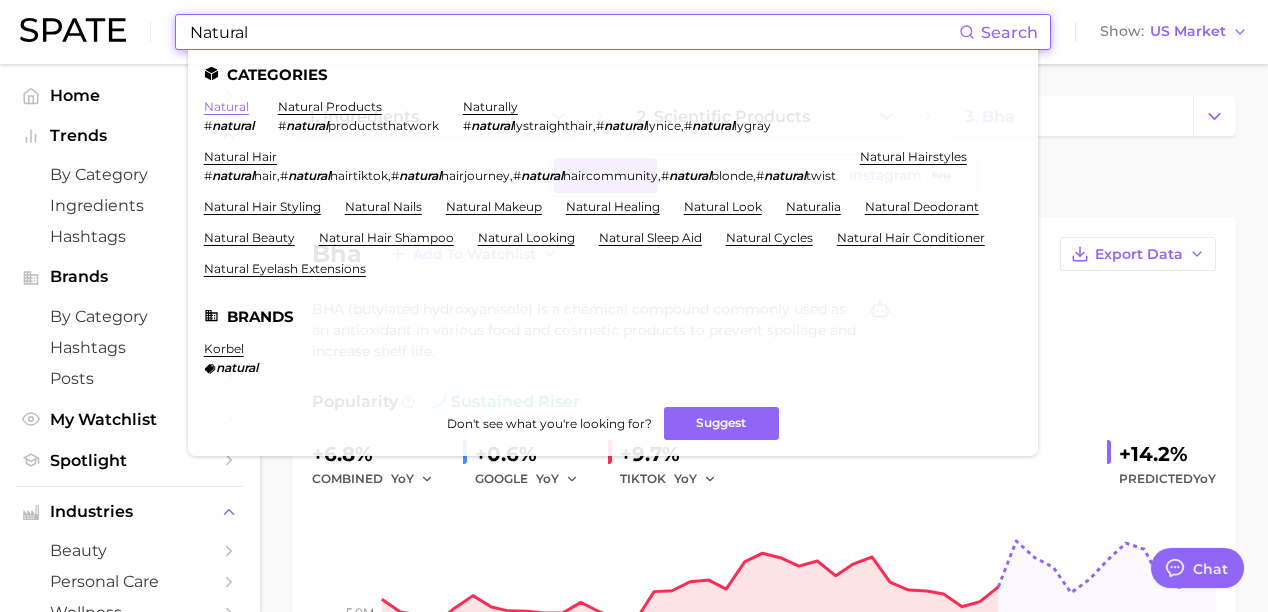 type on "Natural" 